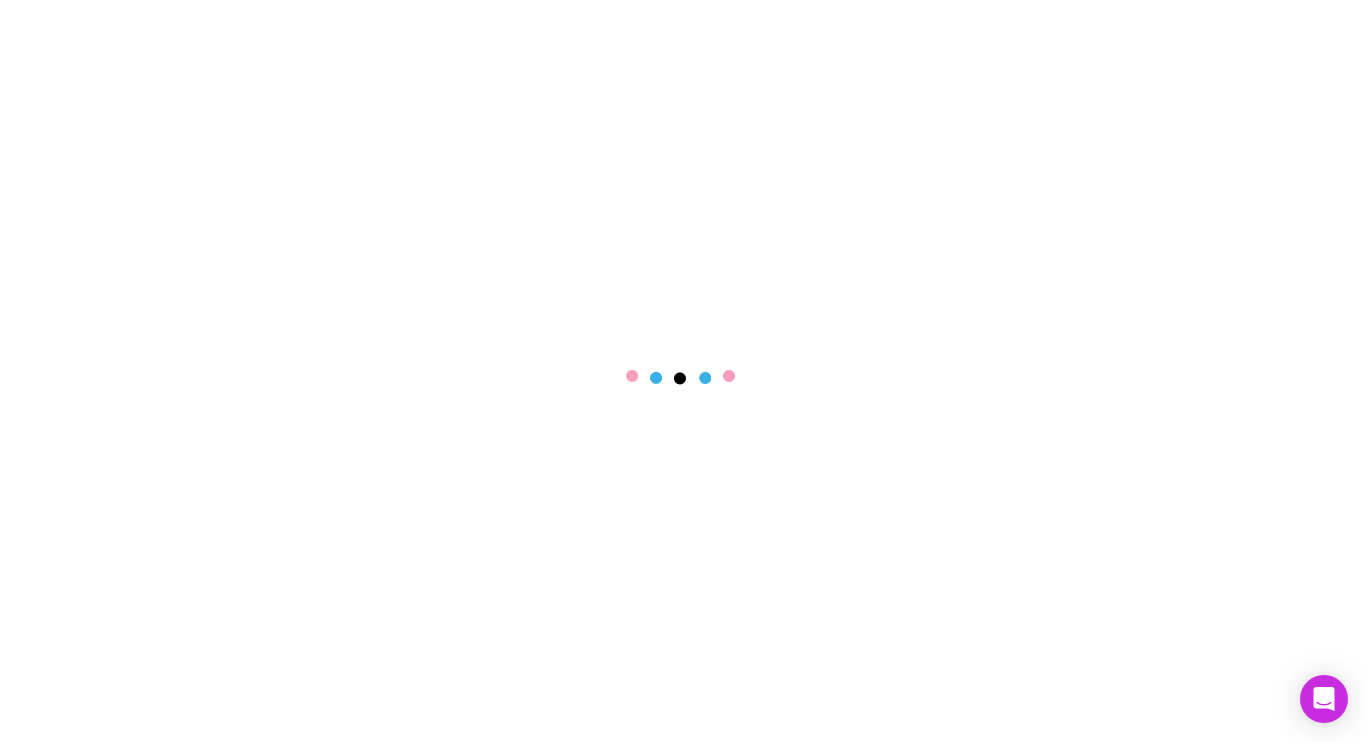 scroll, scrollTop: 0, scrollLeft: 0, axis: both 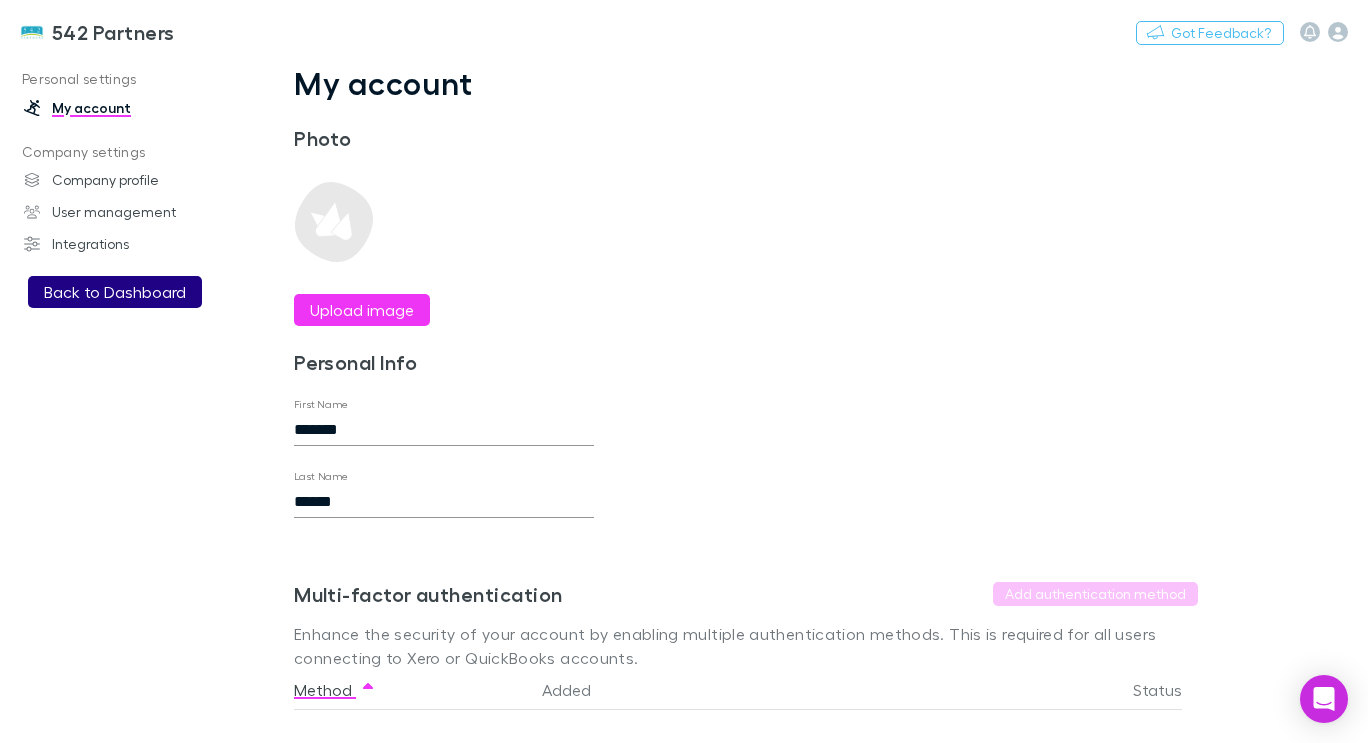 click on "Back to Dashboard" at bounding box center [115, 292] 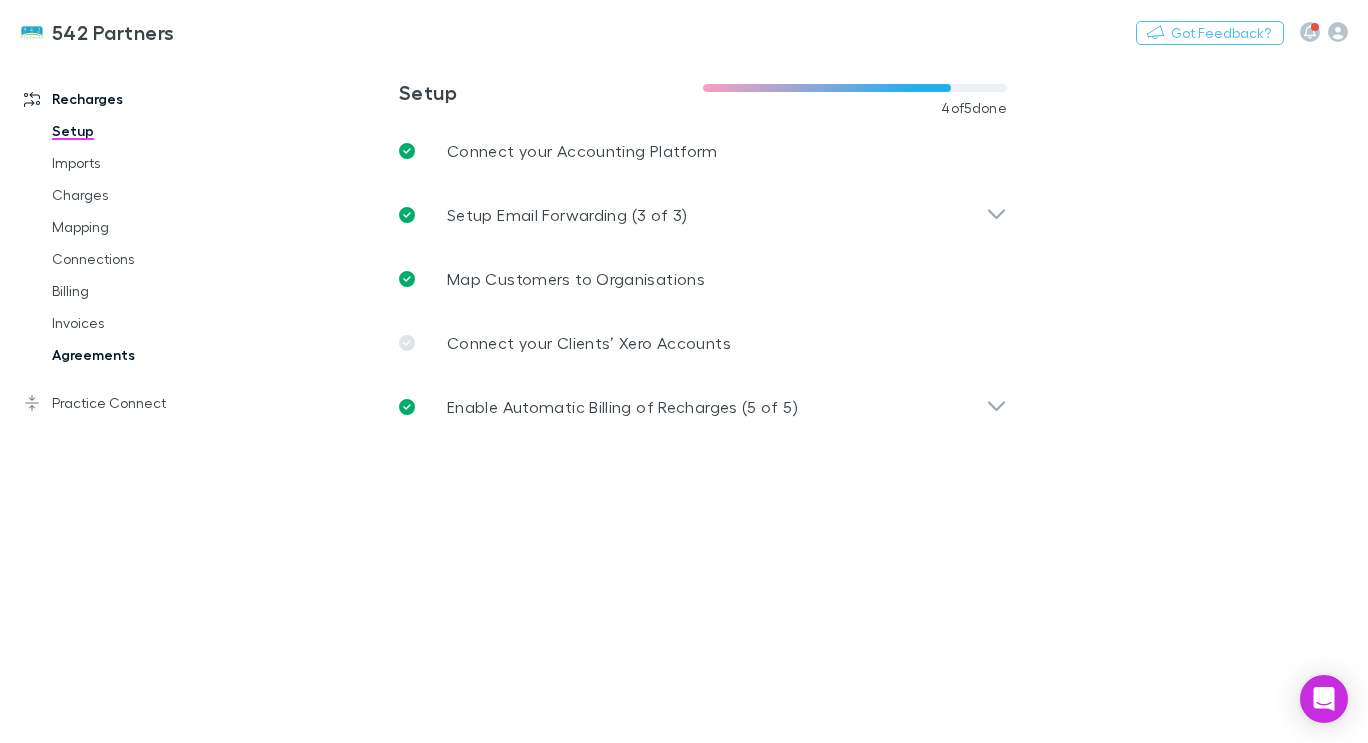 click on "Agreements" at bounding box center [144, 355] 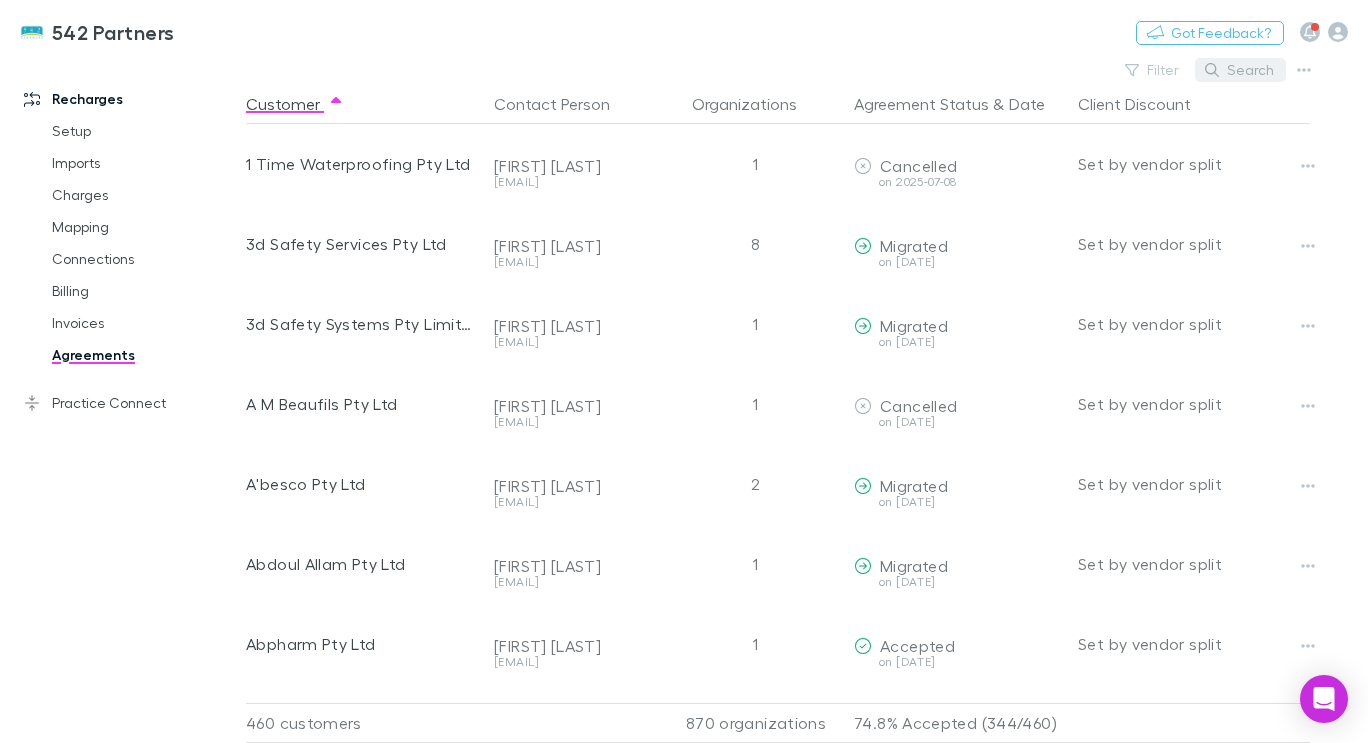 click on "Search" at bounding box center (1240, 70) 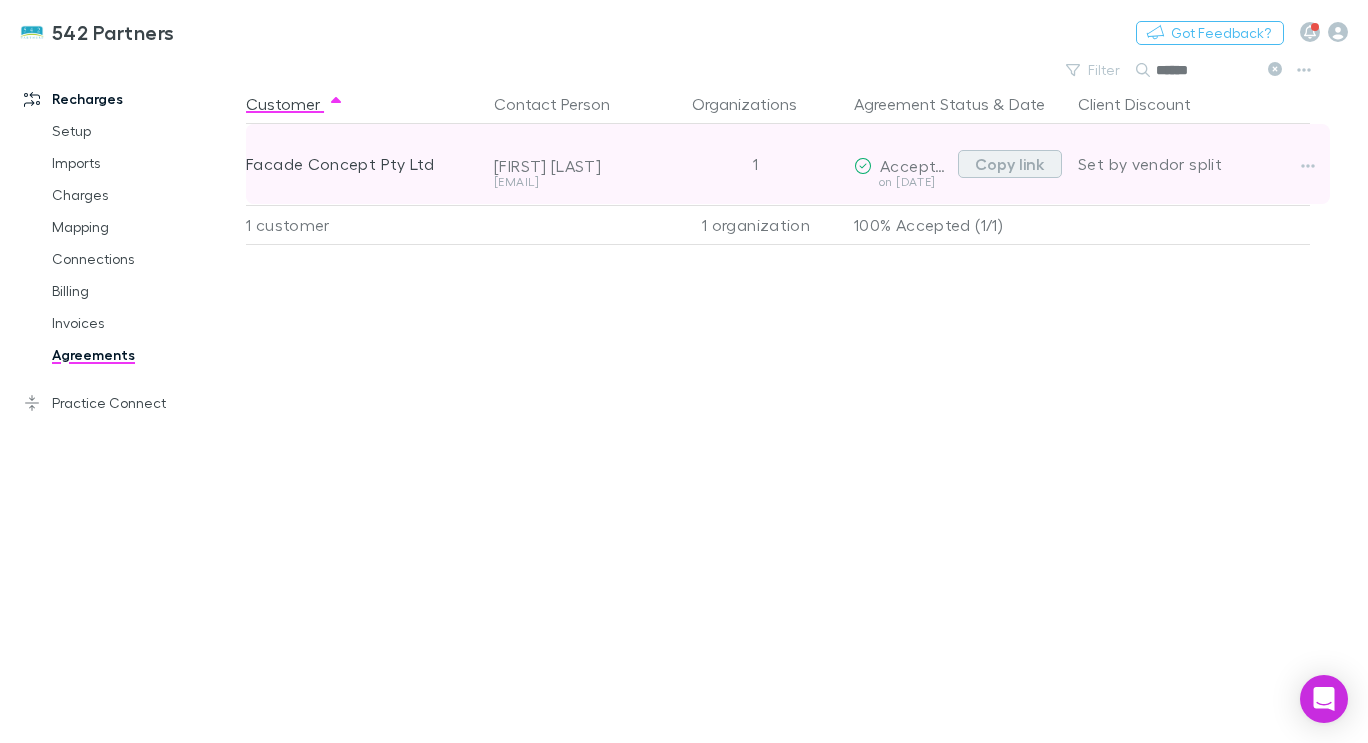 type on "******" 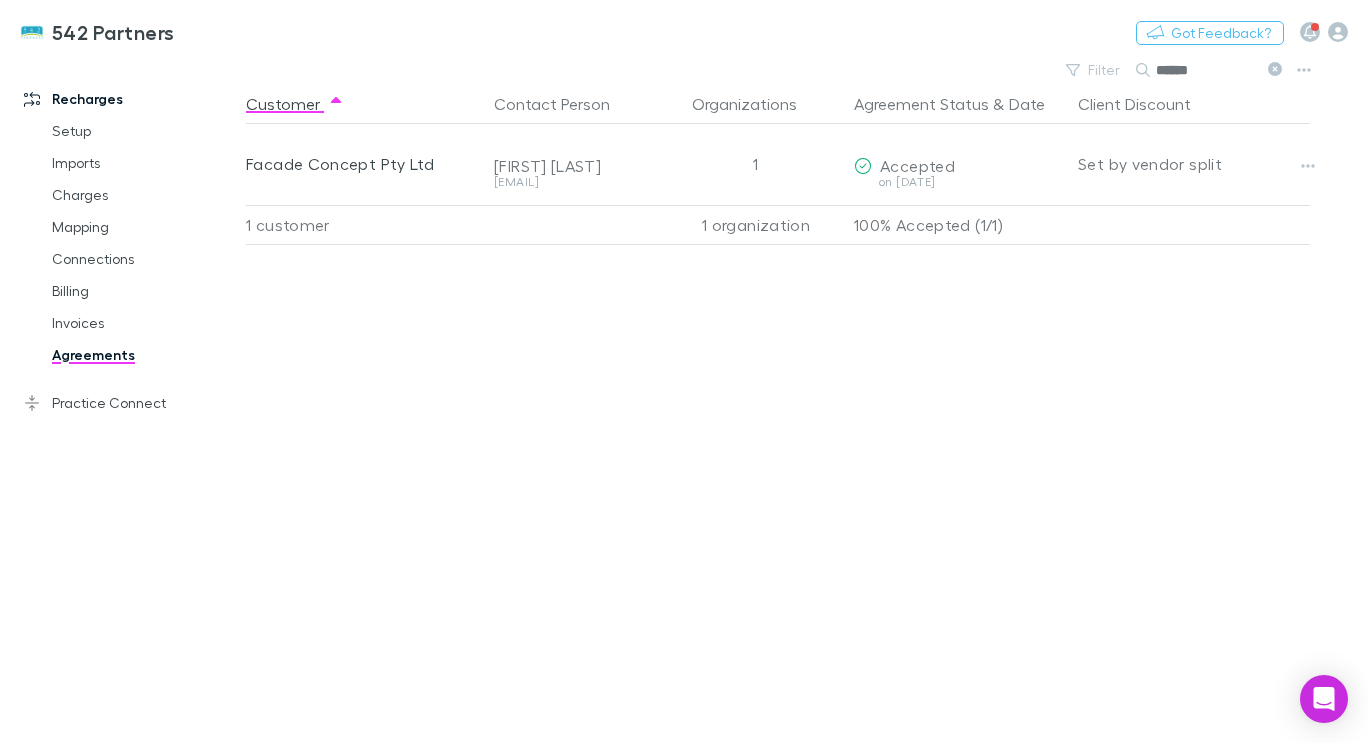 click 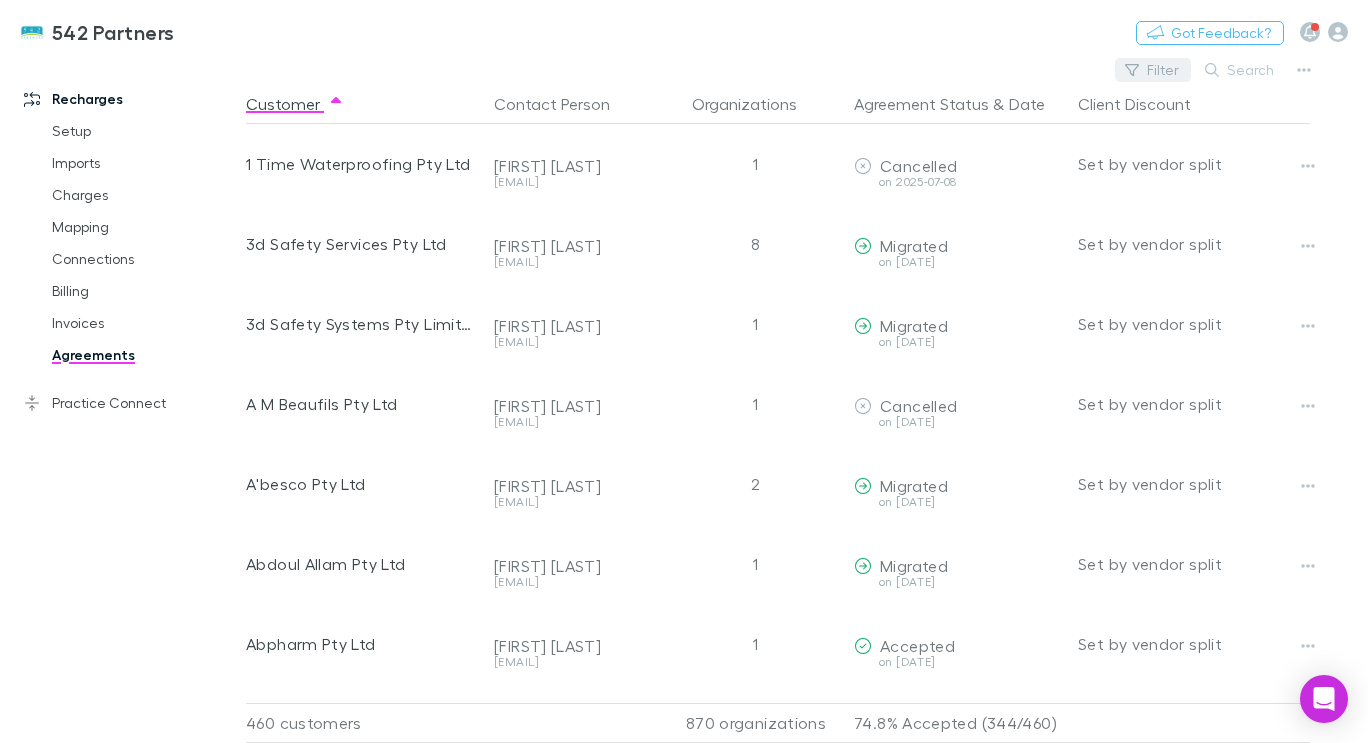 click on "Filter" at bounding box center [1153, 70] 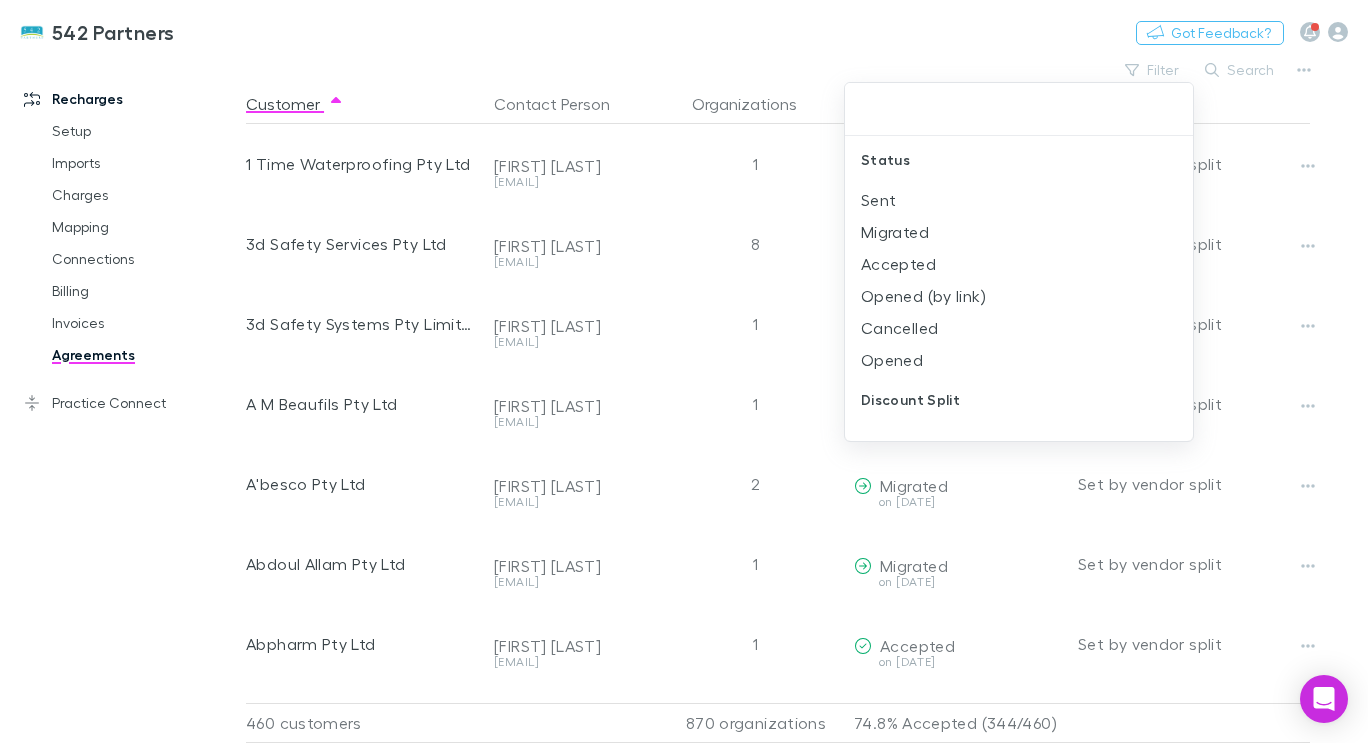 scroll, scrollTop: 23, scrollLeft: 0, axis: vertical 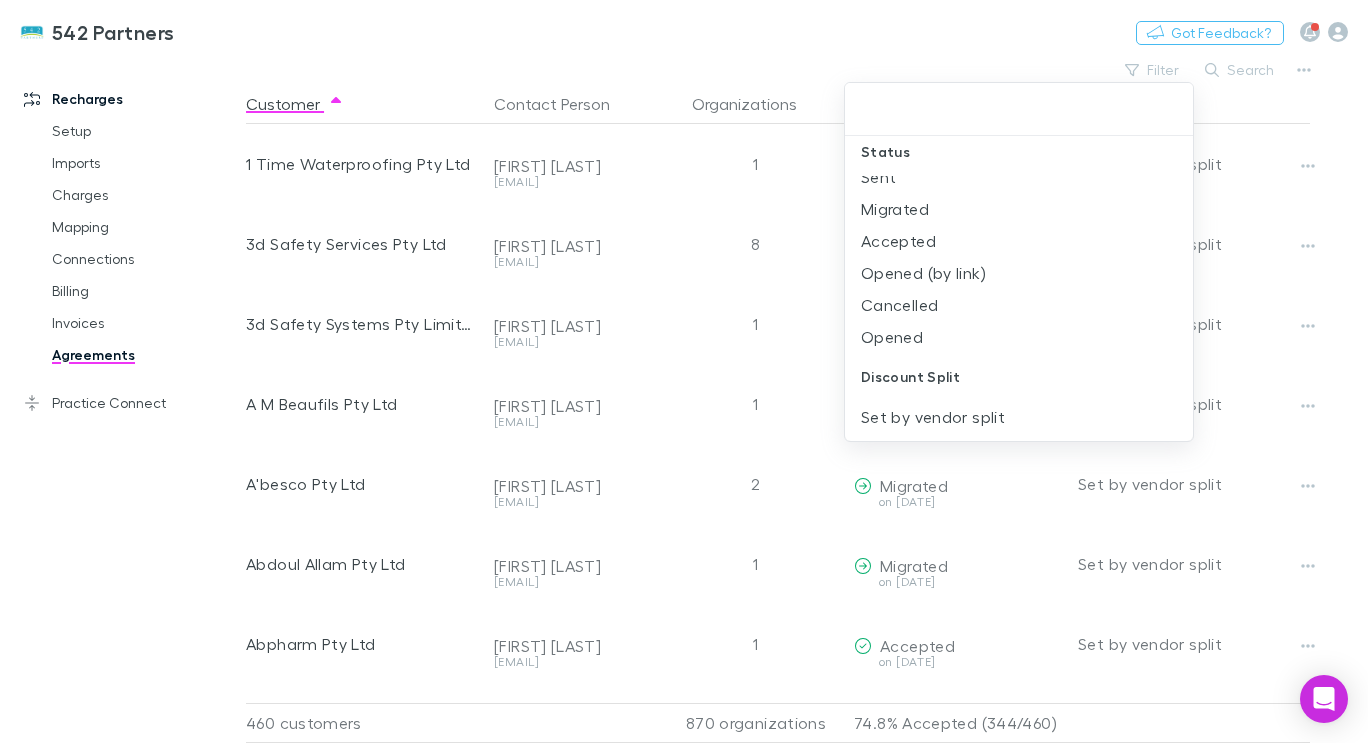 click at bounding box center (684, 371) 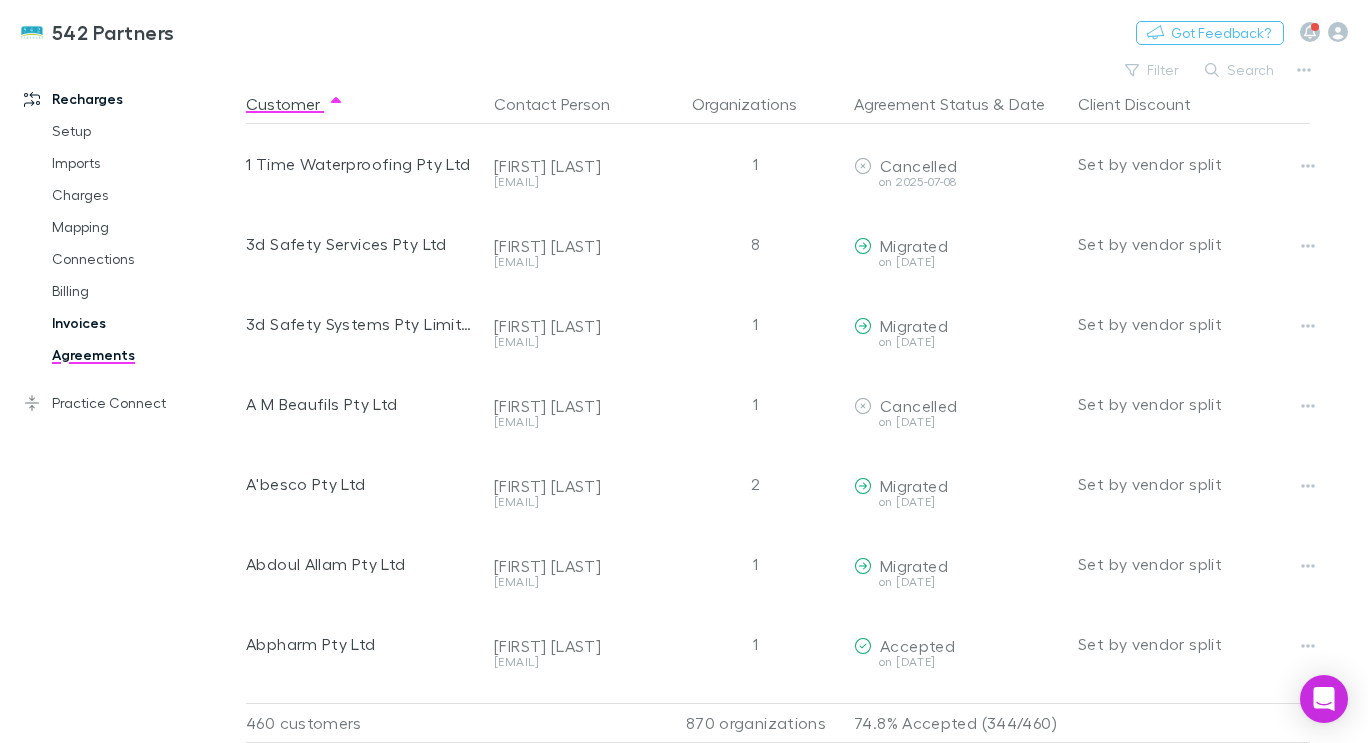 click on "Invoices" at bounding box center (144, 323) 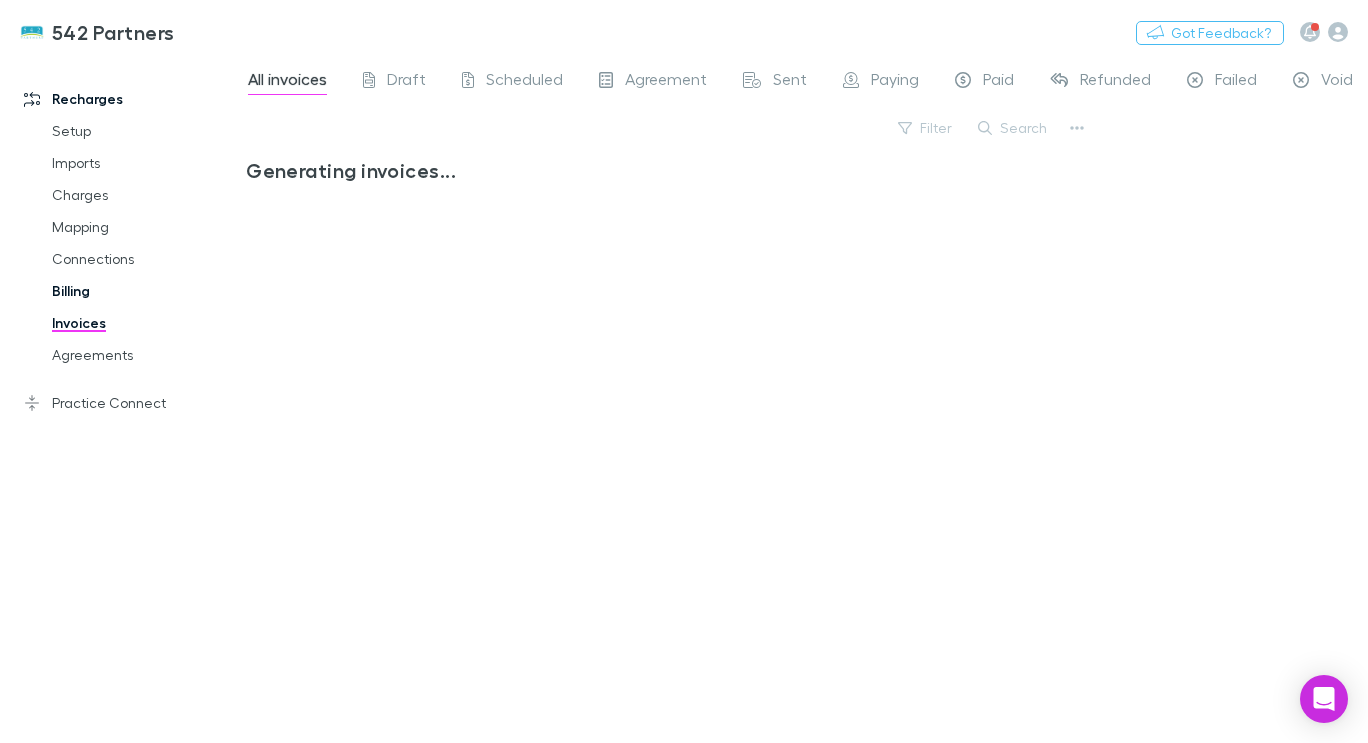 click on "Billing" at bounding box center (144, 291) 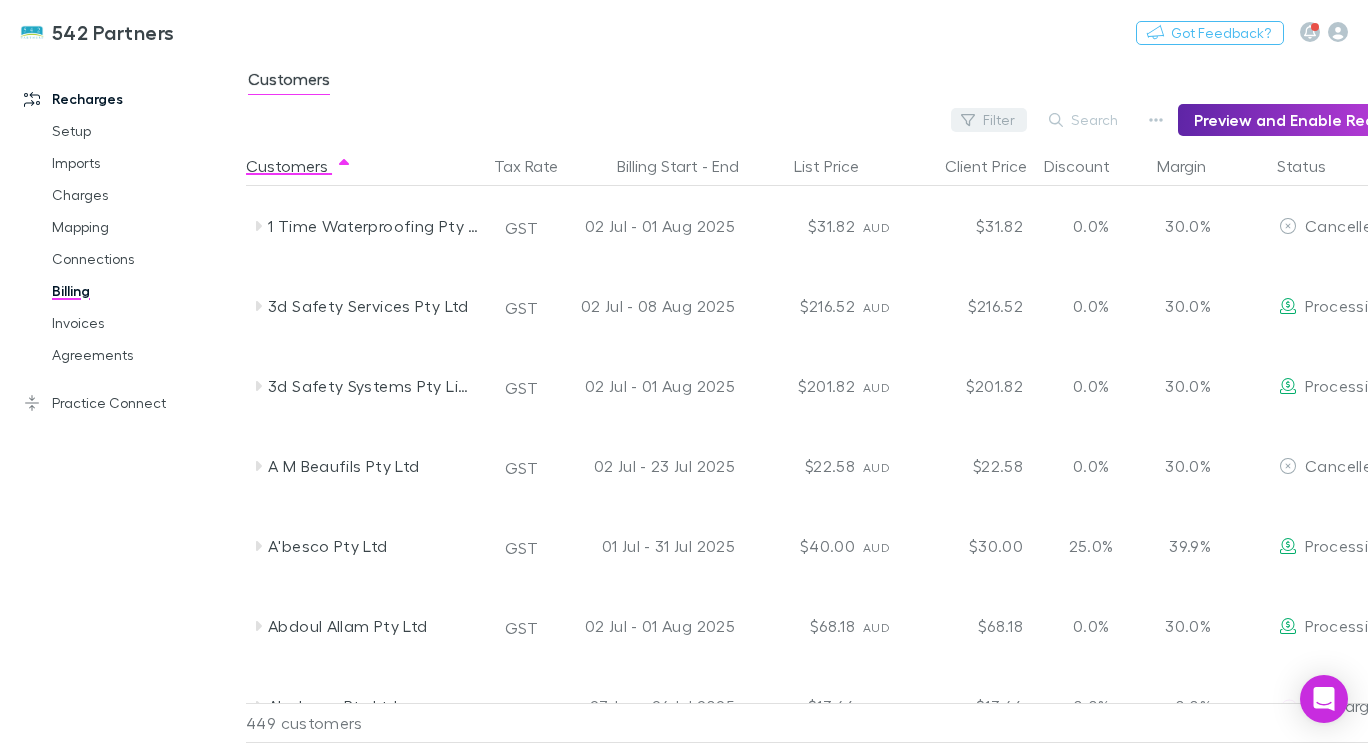 click on "Filter" at bounding box center (989, 120) 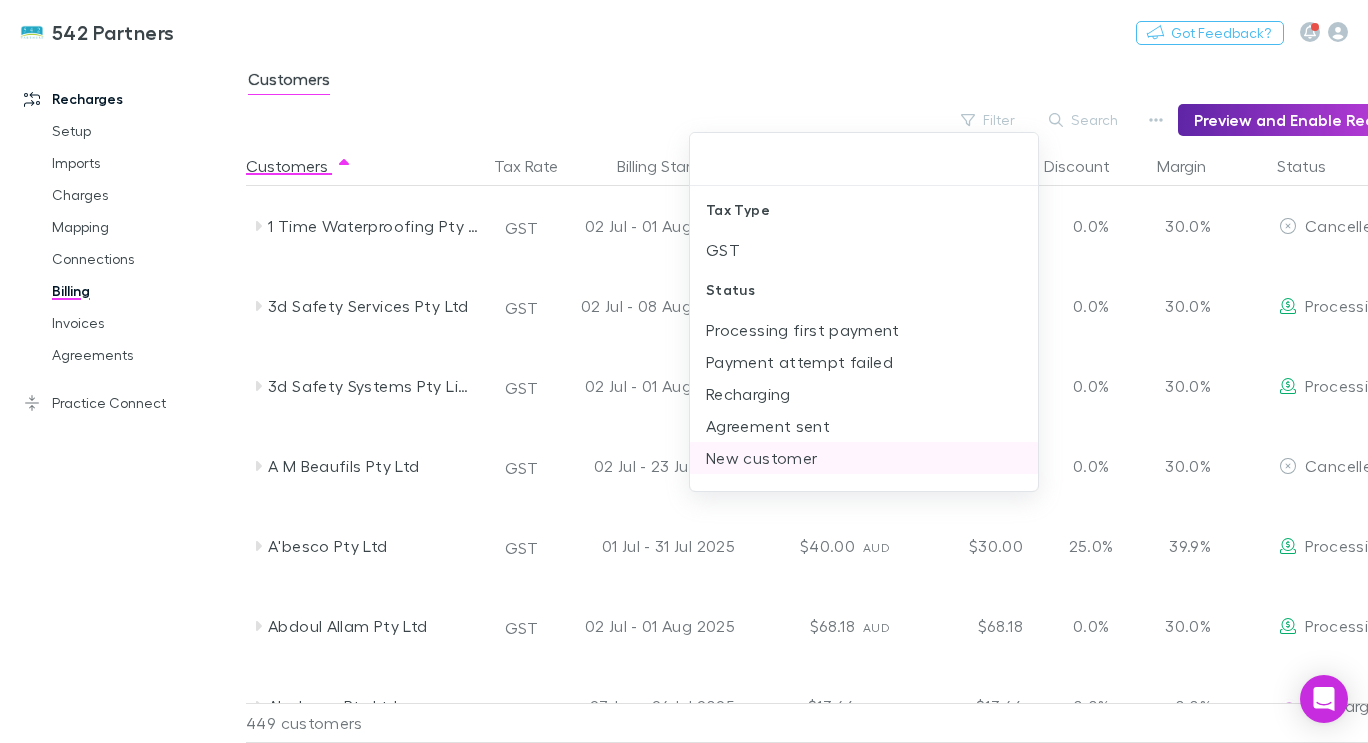 click on "New customer" at bounding box center (864, 458) 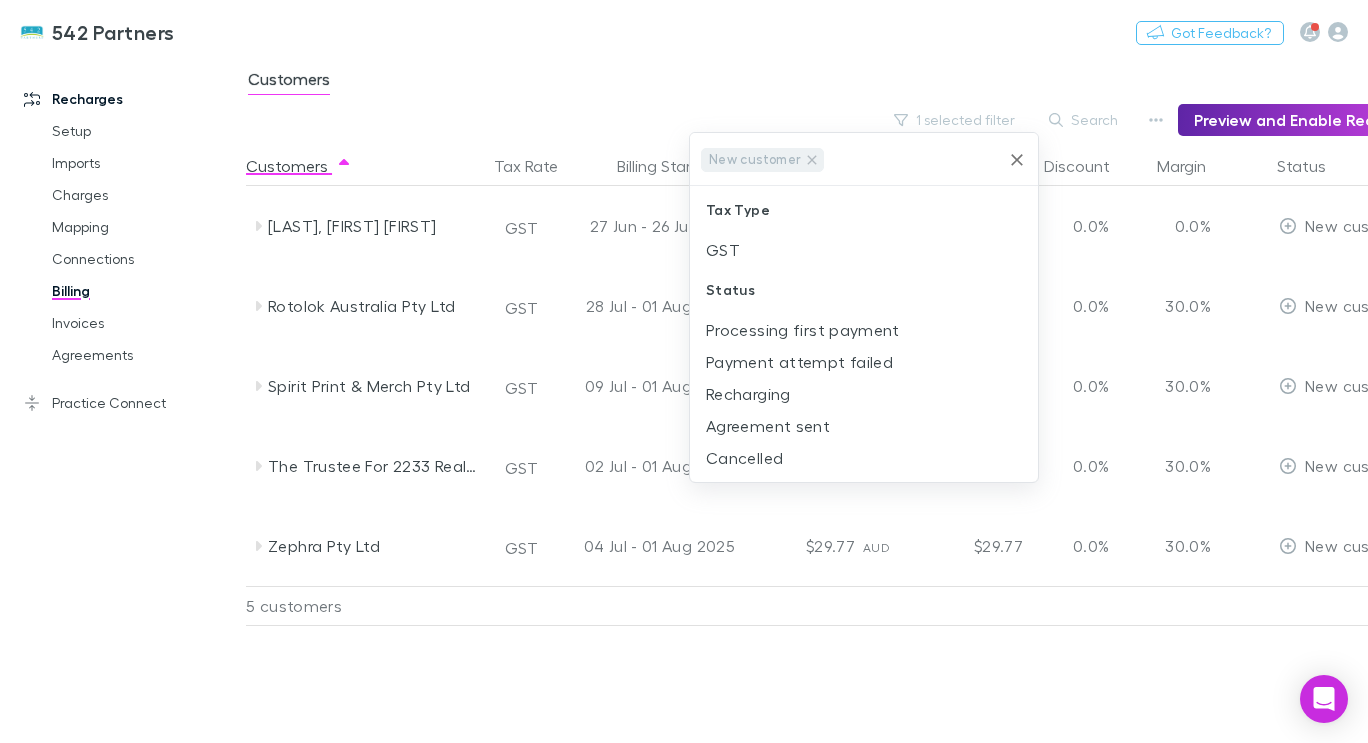 click 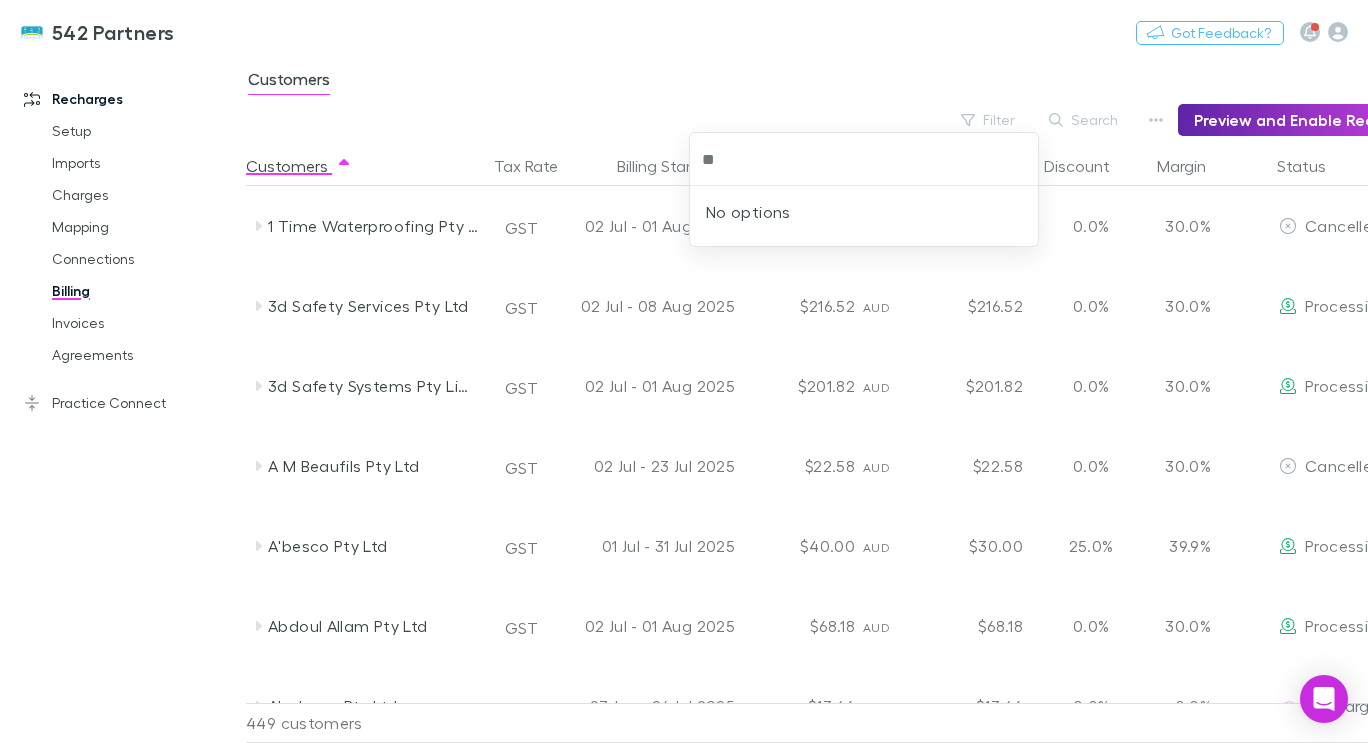type on "*" 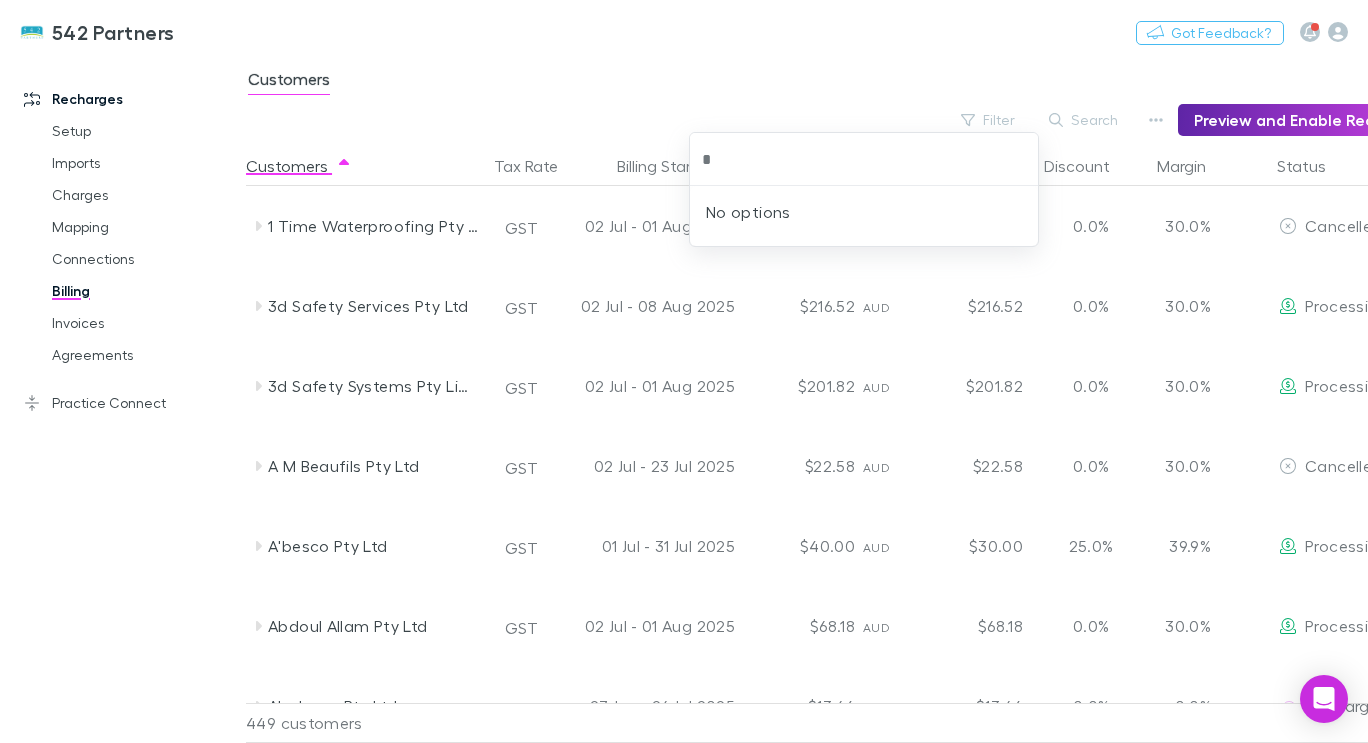 type 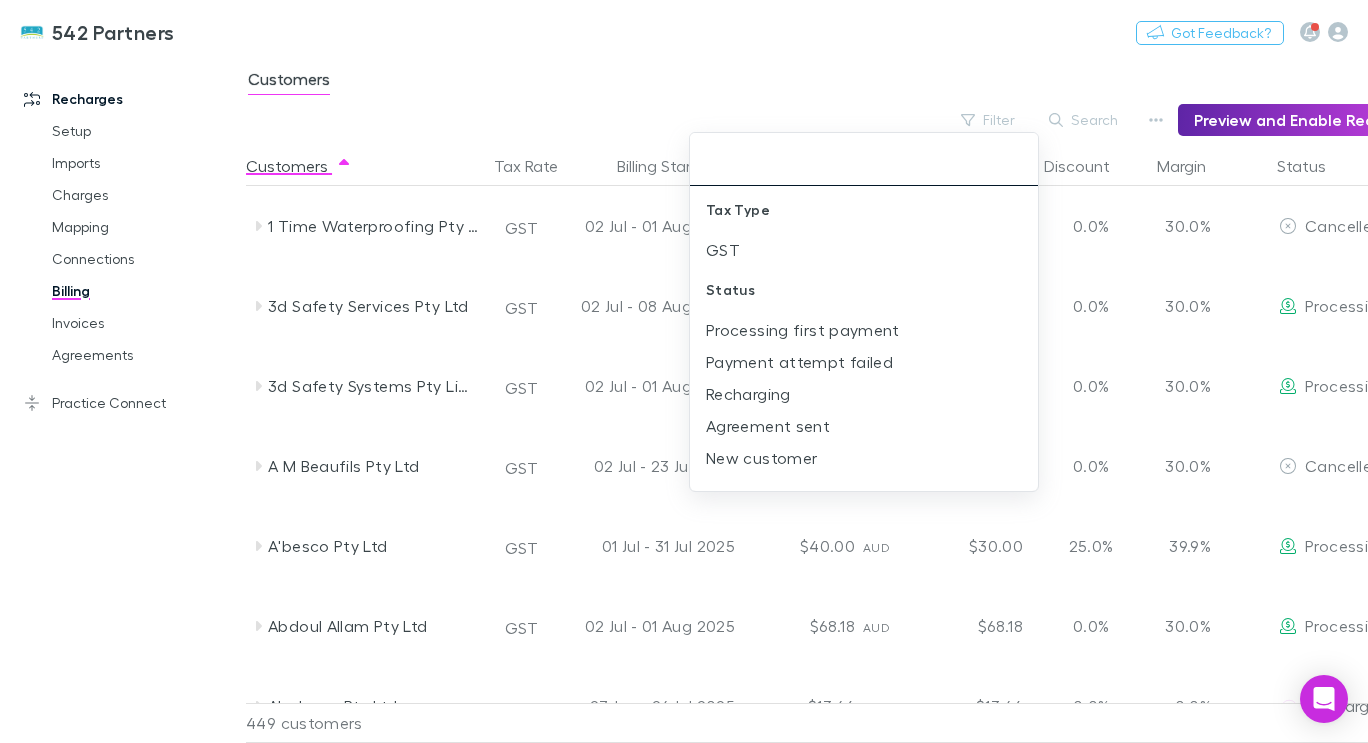click at bounding box center [684, 371] 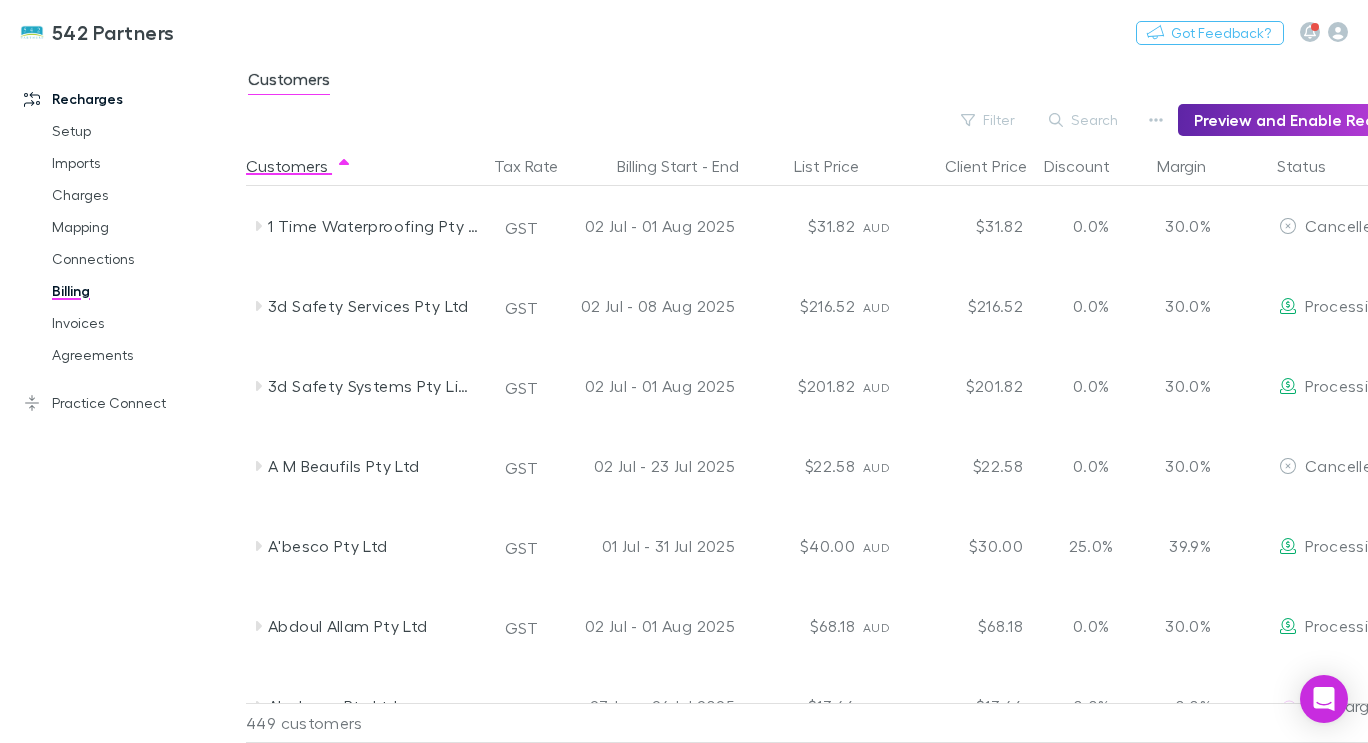 click on "Search" at bounding box center [1084, 120] 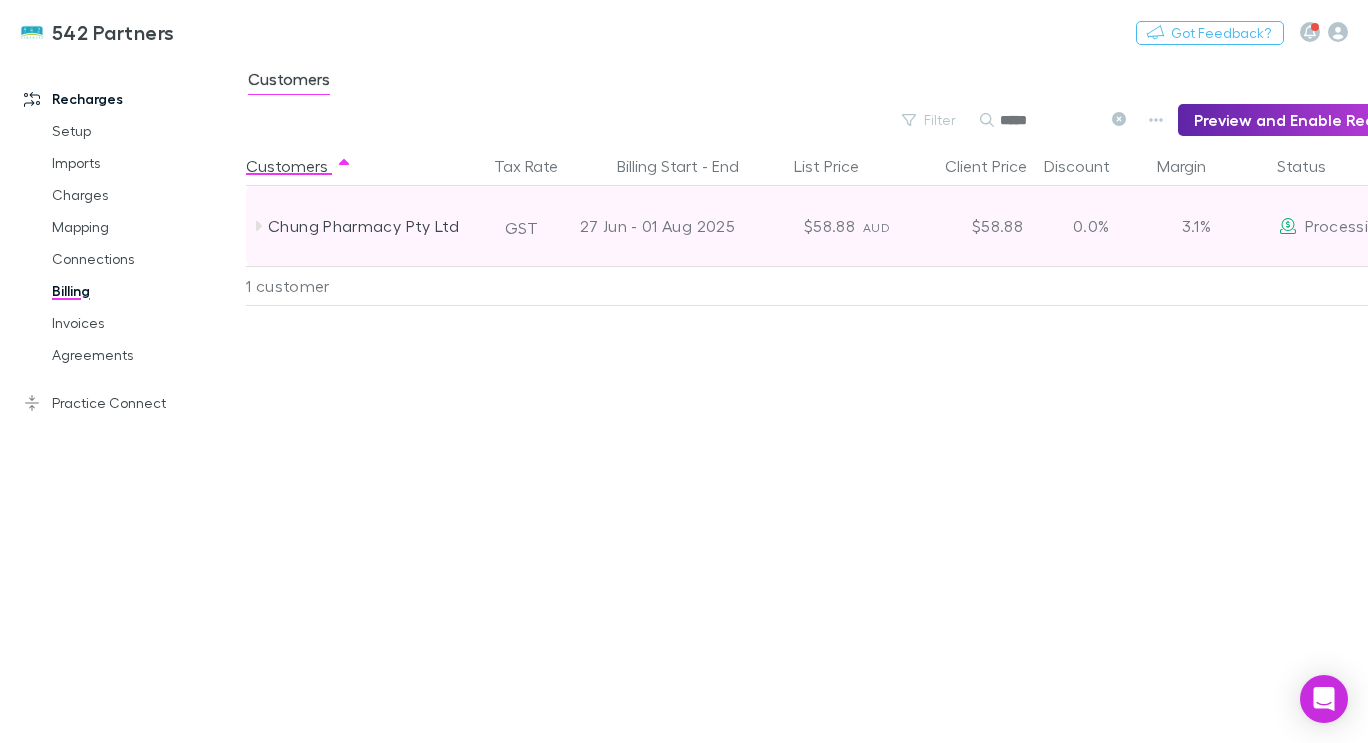 click 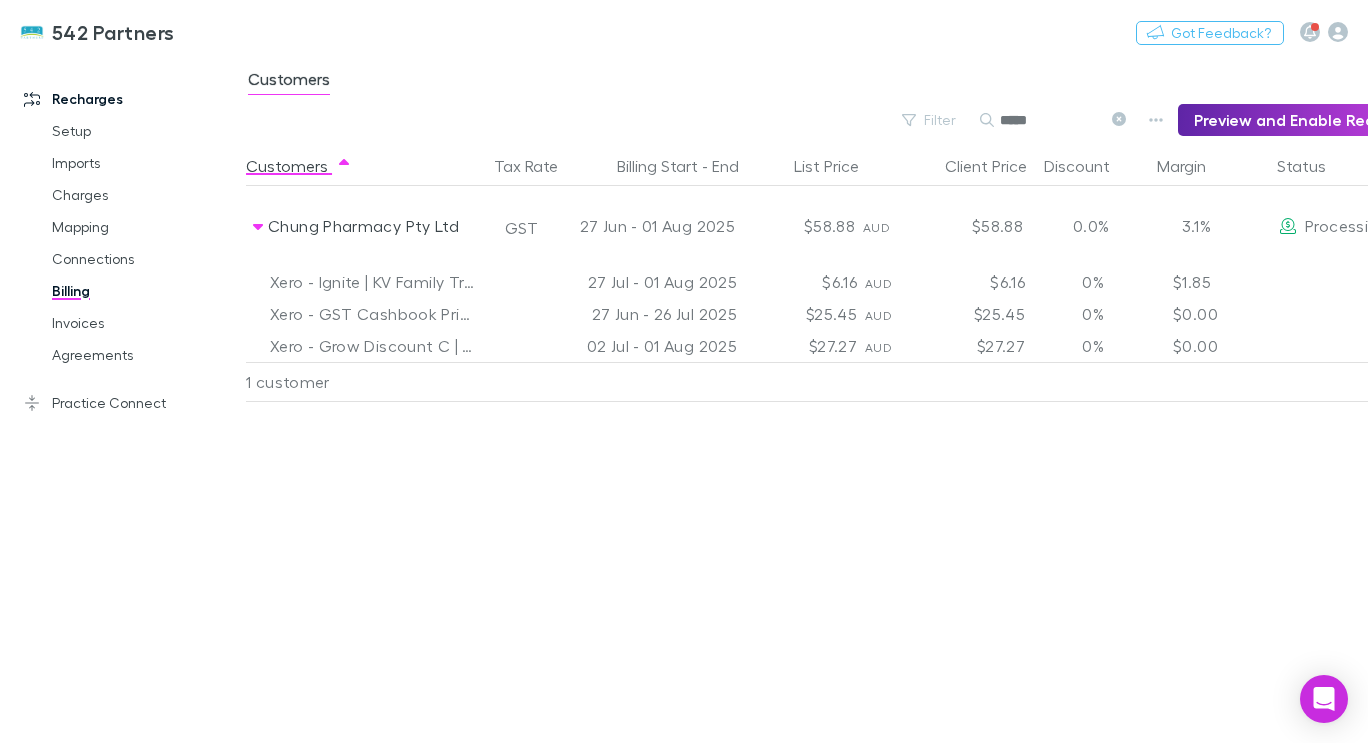 click 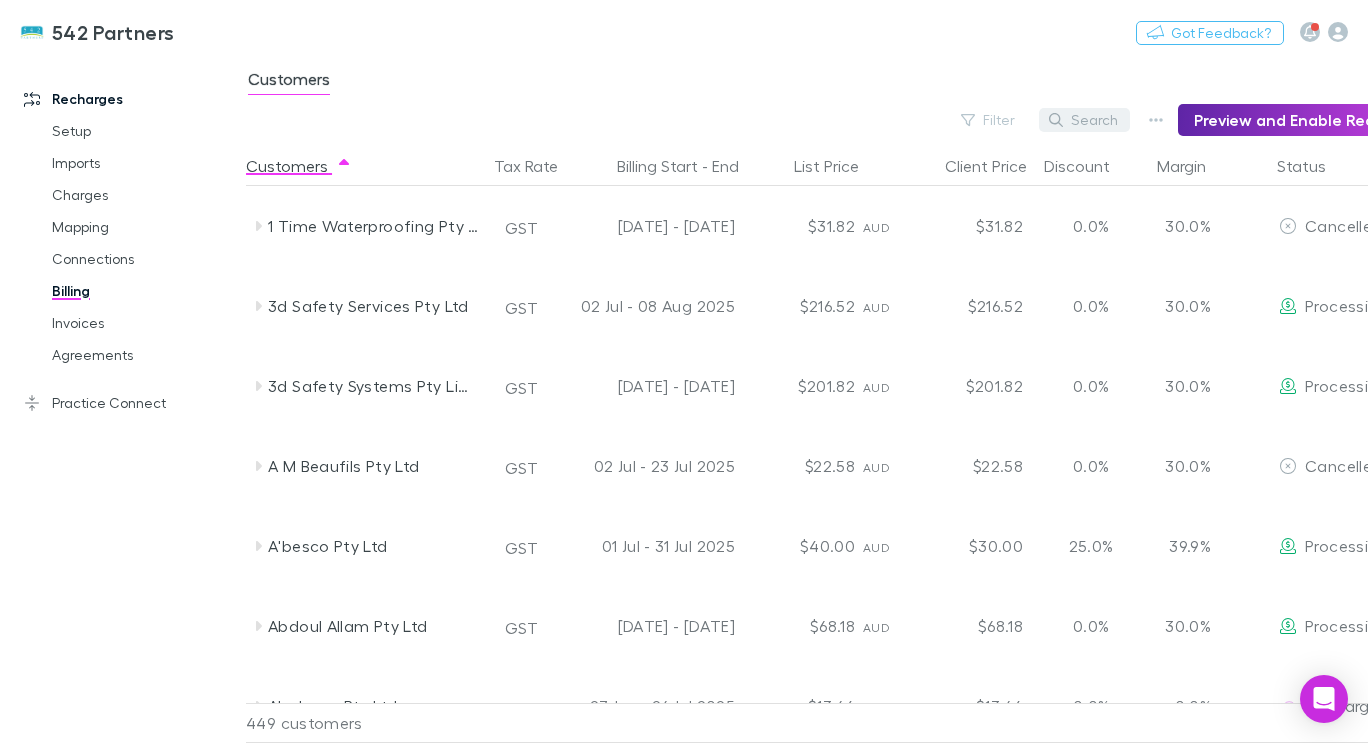 click on "Search" at bounding box center (1084, 120) 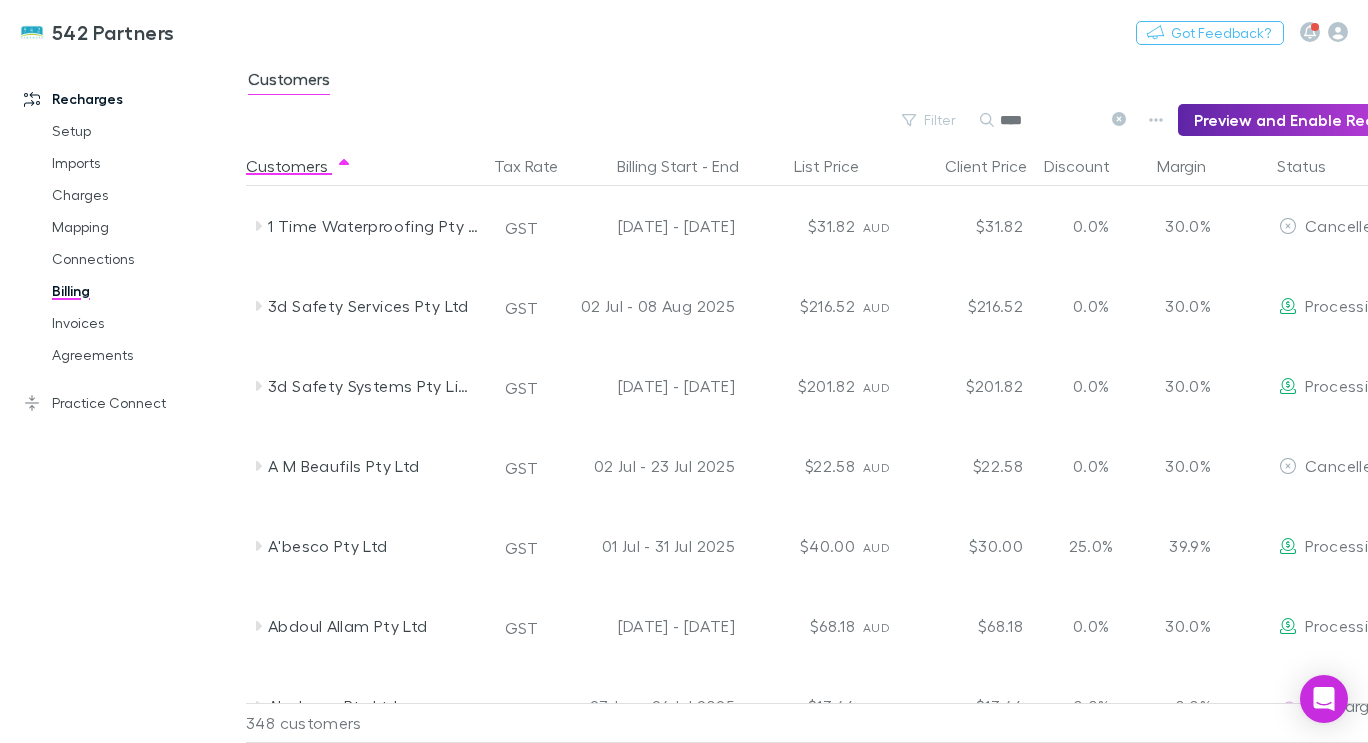 click on "****" at bounding box center [1050, 120] 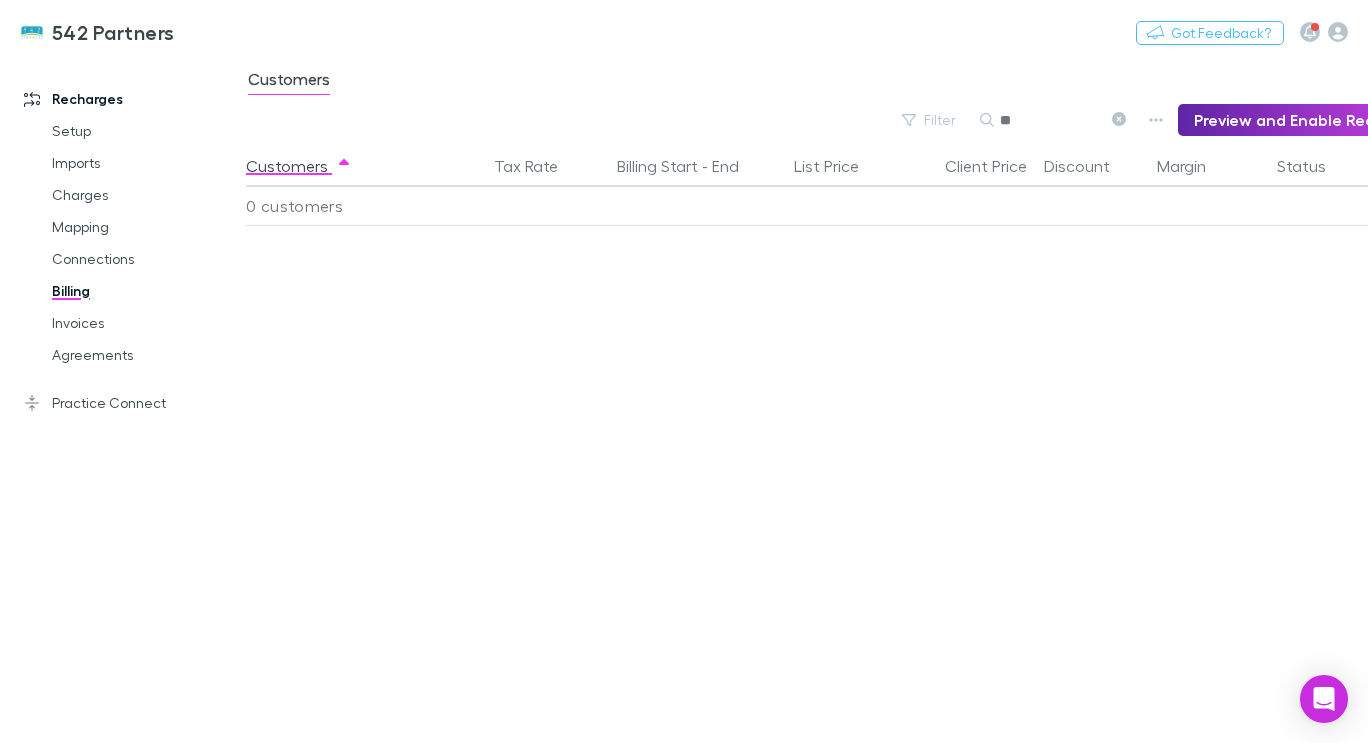 type on "*" 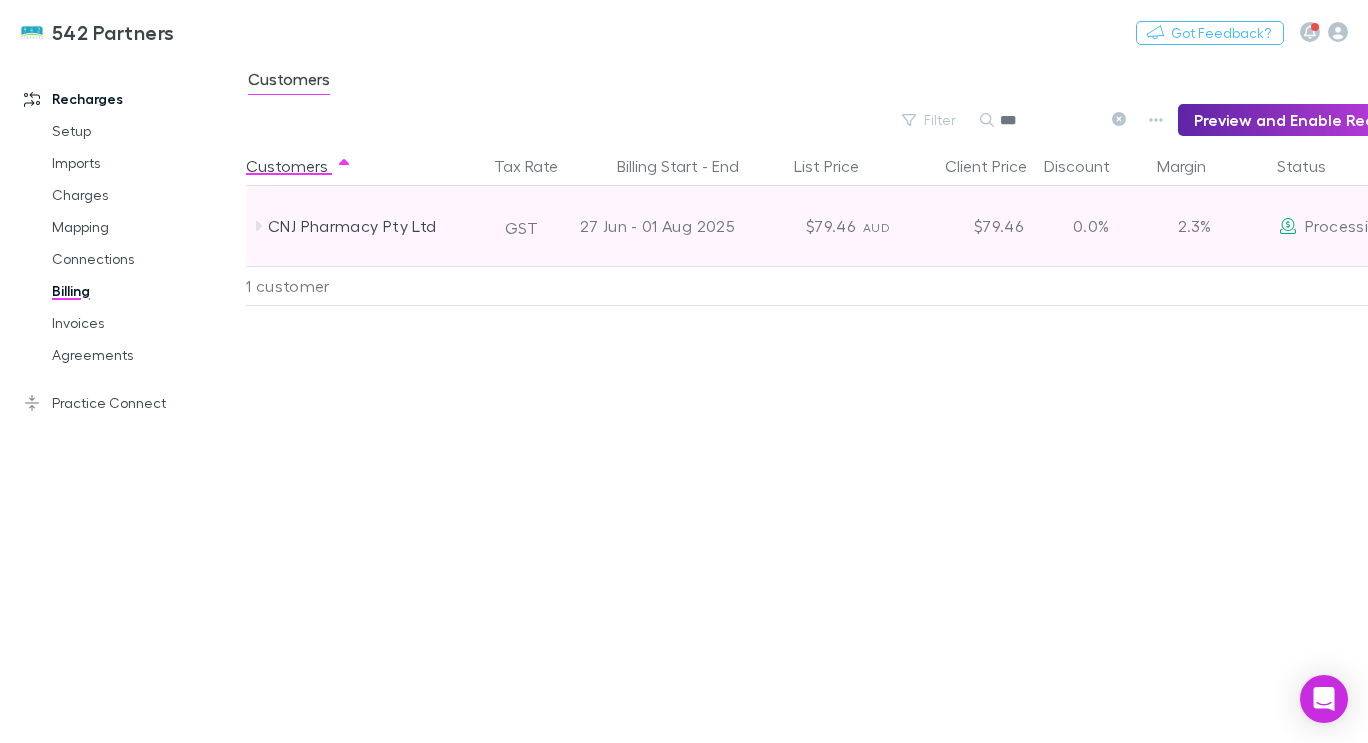 click 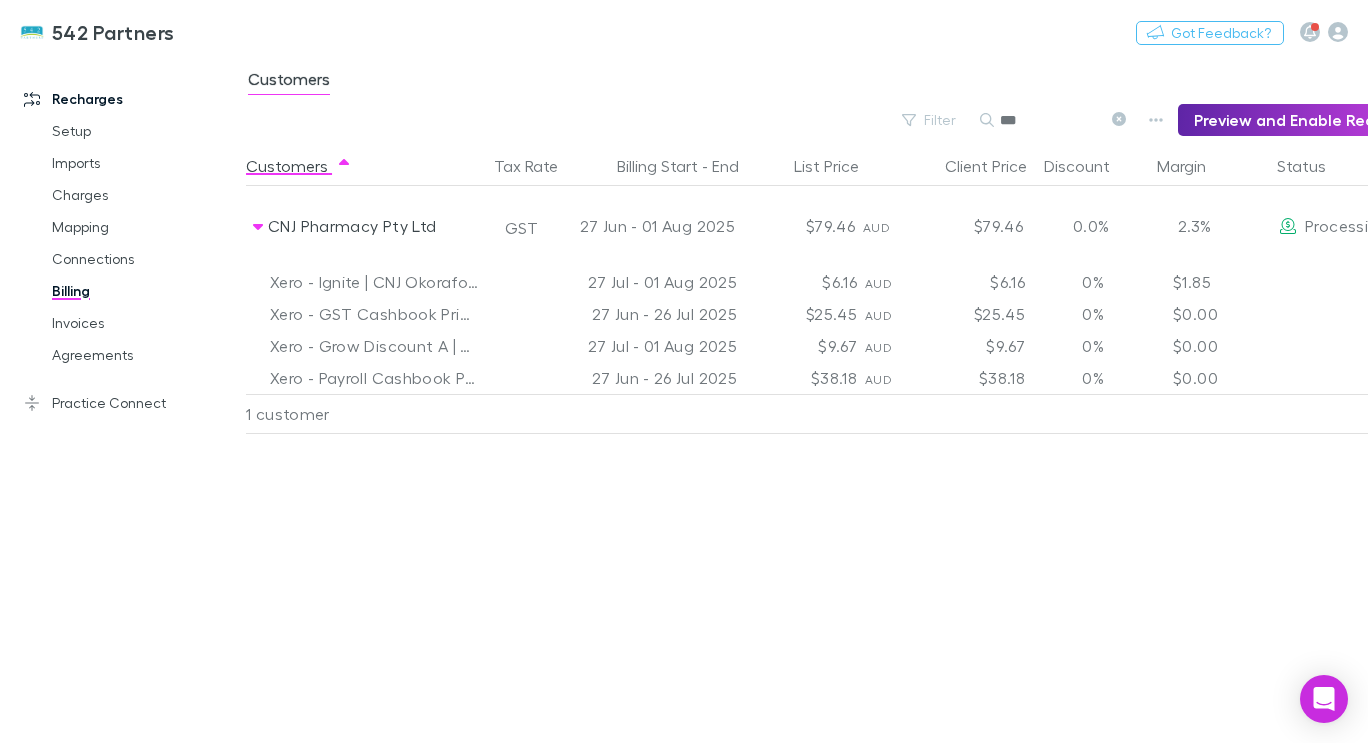 click 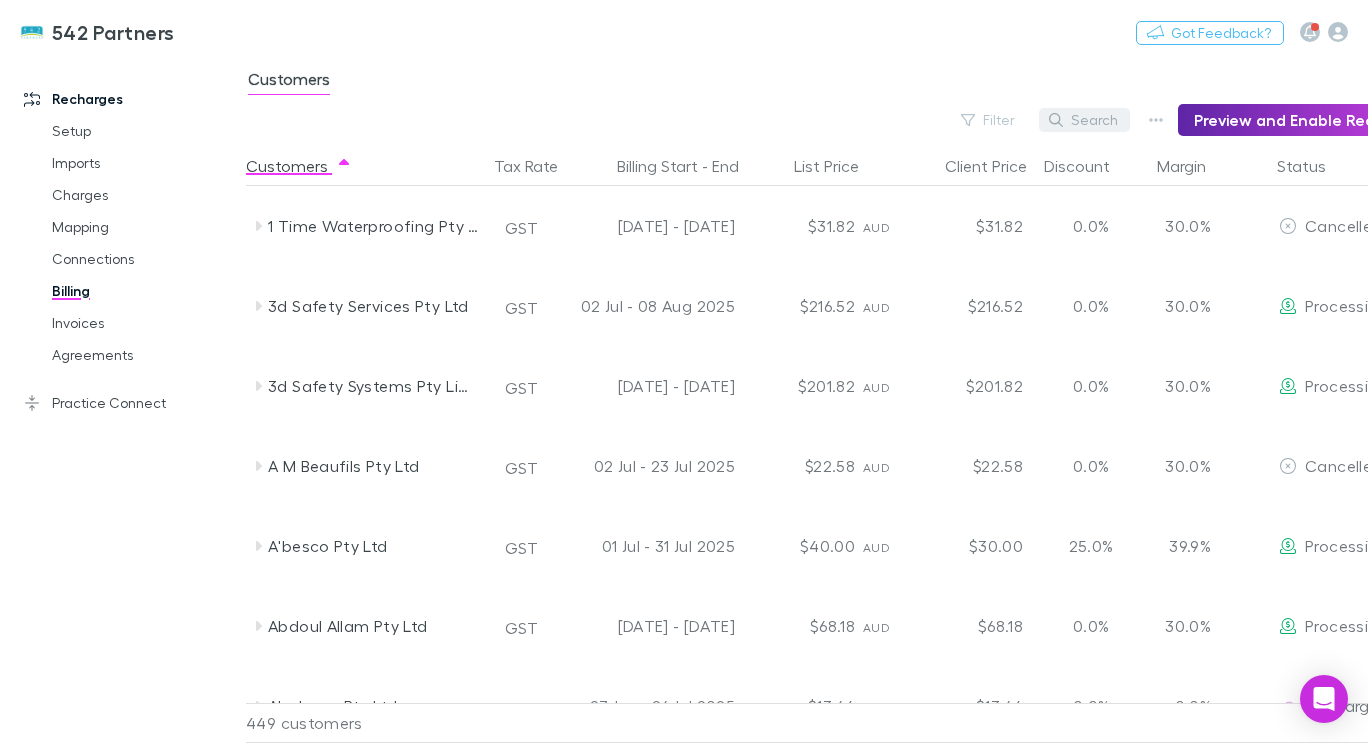 click on "Search" at bounding box center (1084, 120) 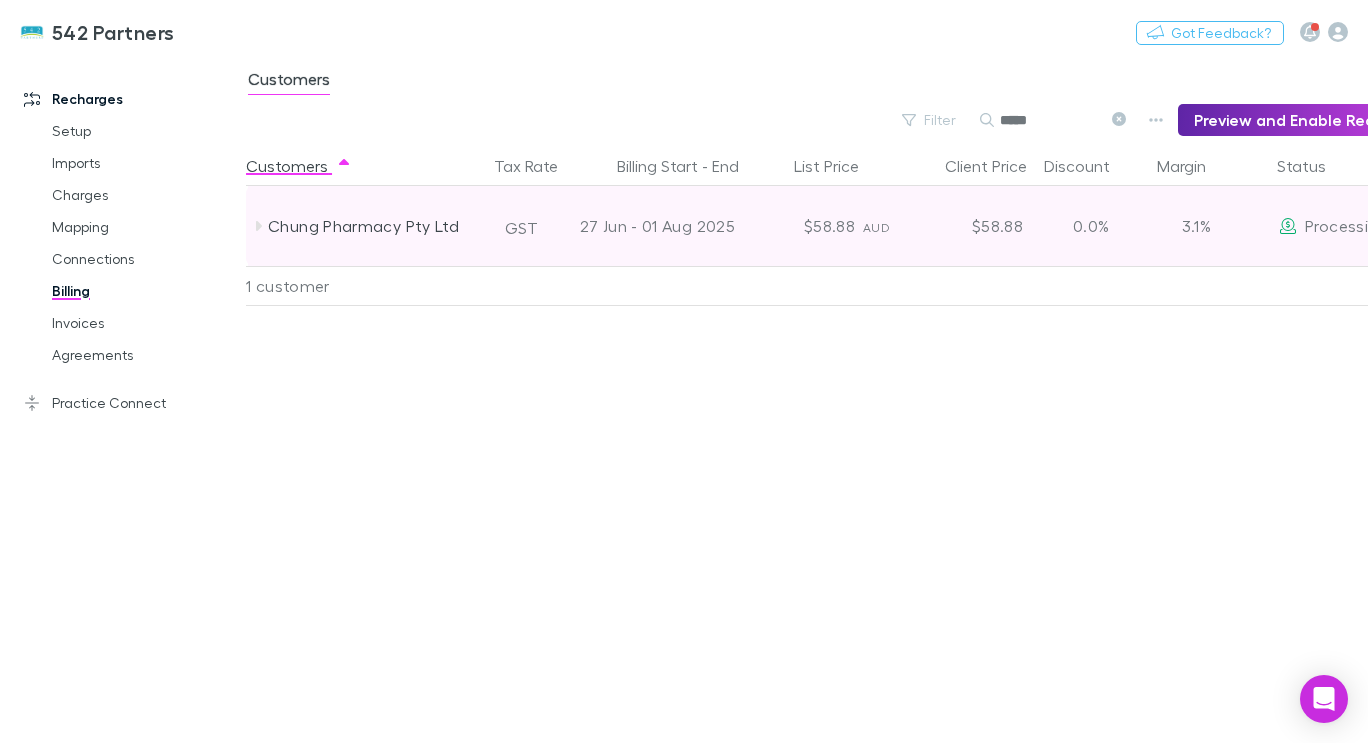 type on "*****" 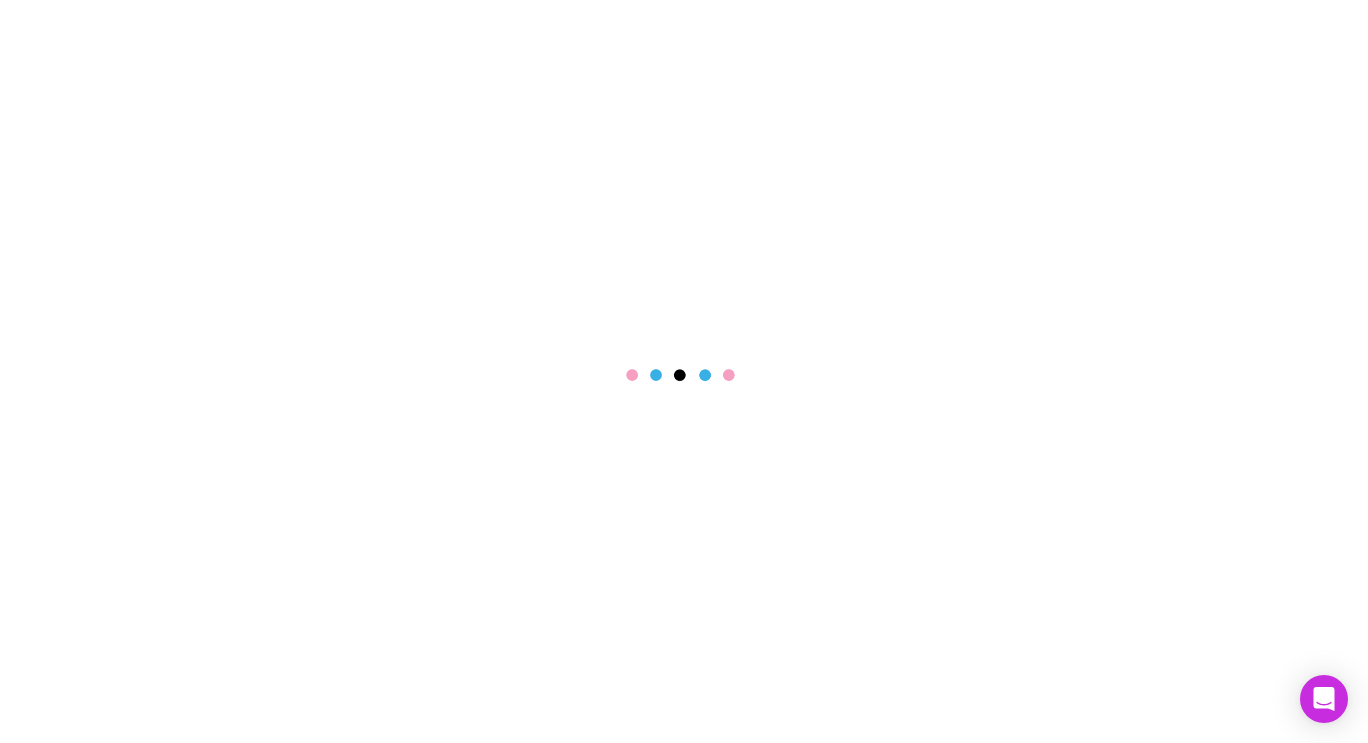 scroll, scrollTop: 0, scrollLeft: 0, axis: both 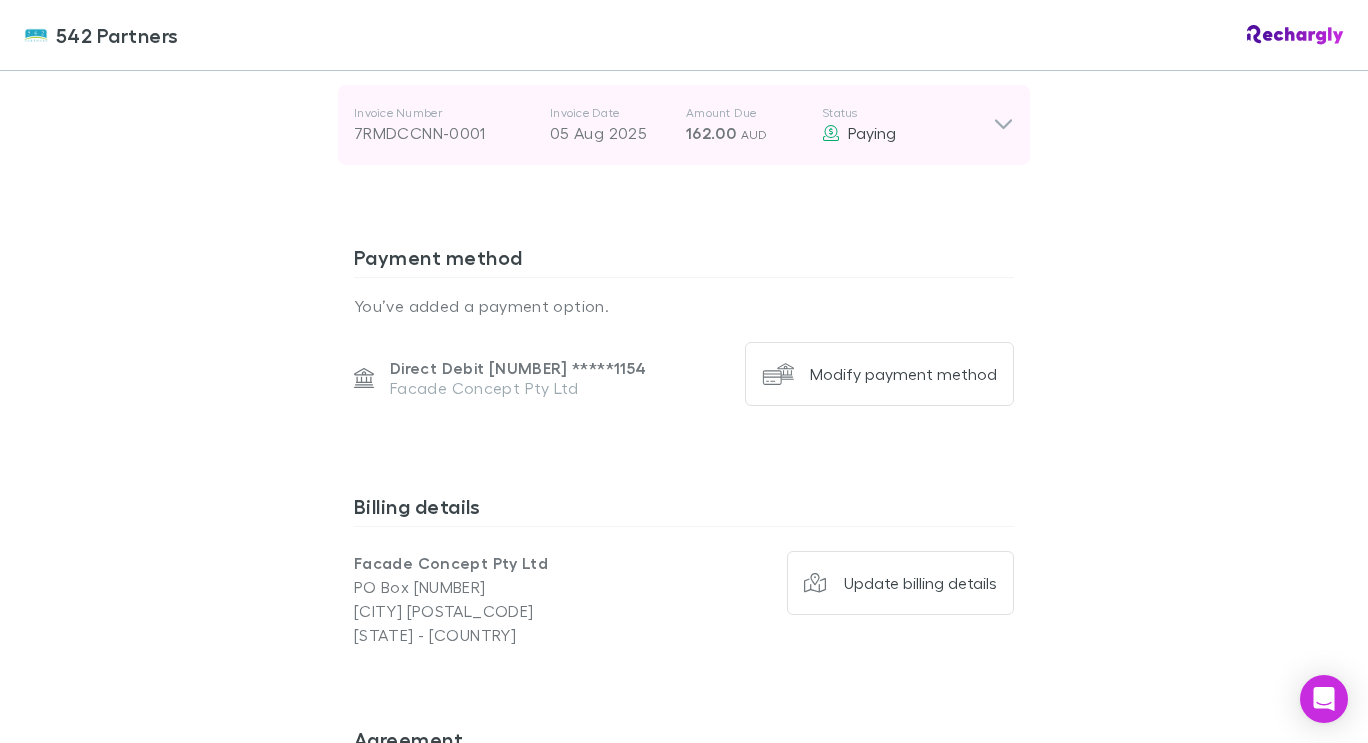 click 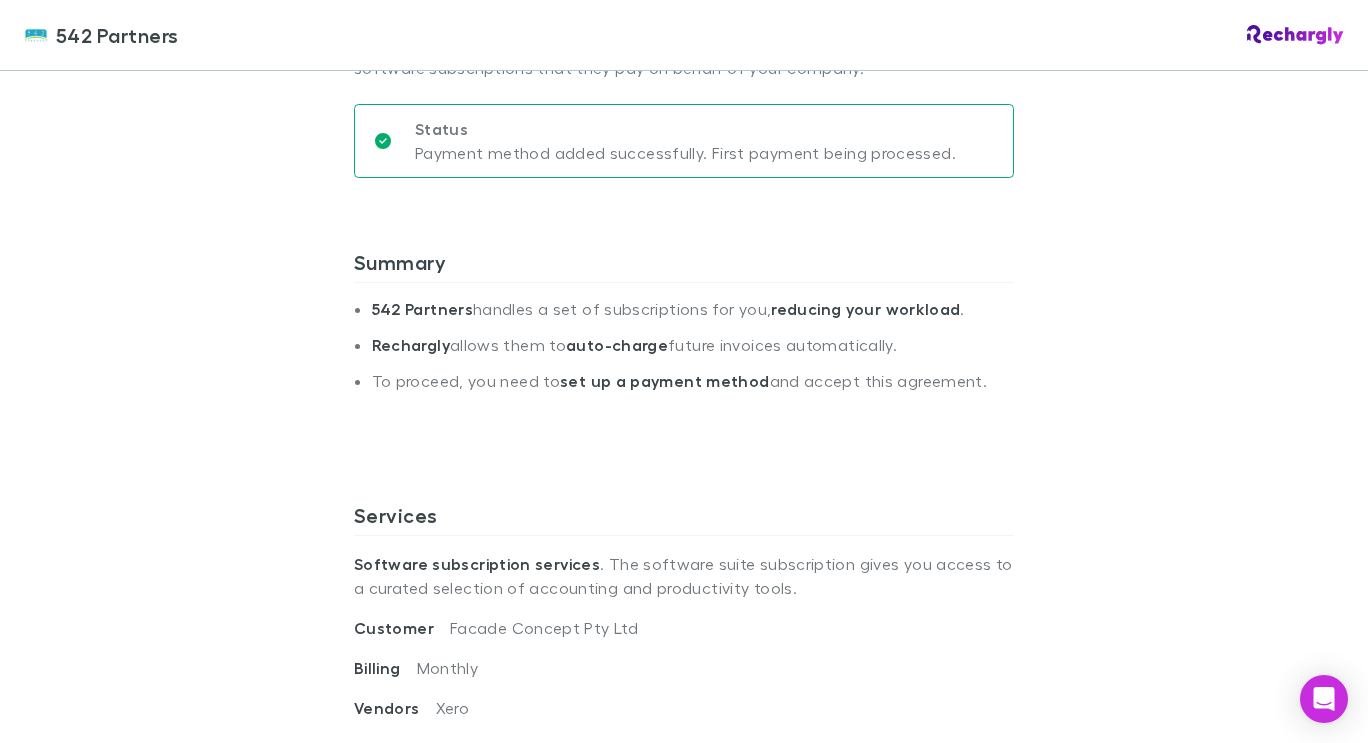 scroll, scrollTop: 194, scrollLeft: 0, axis: vertical 